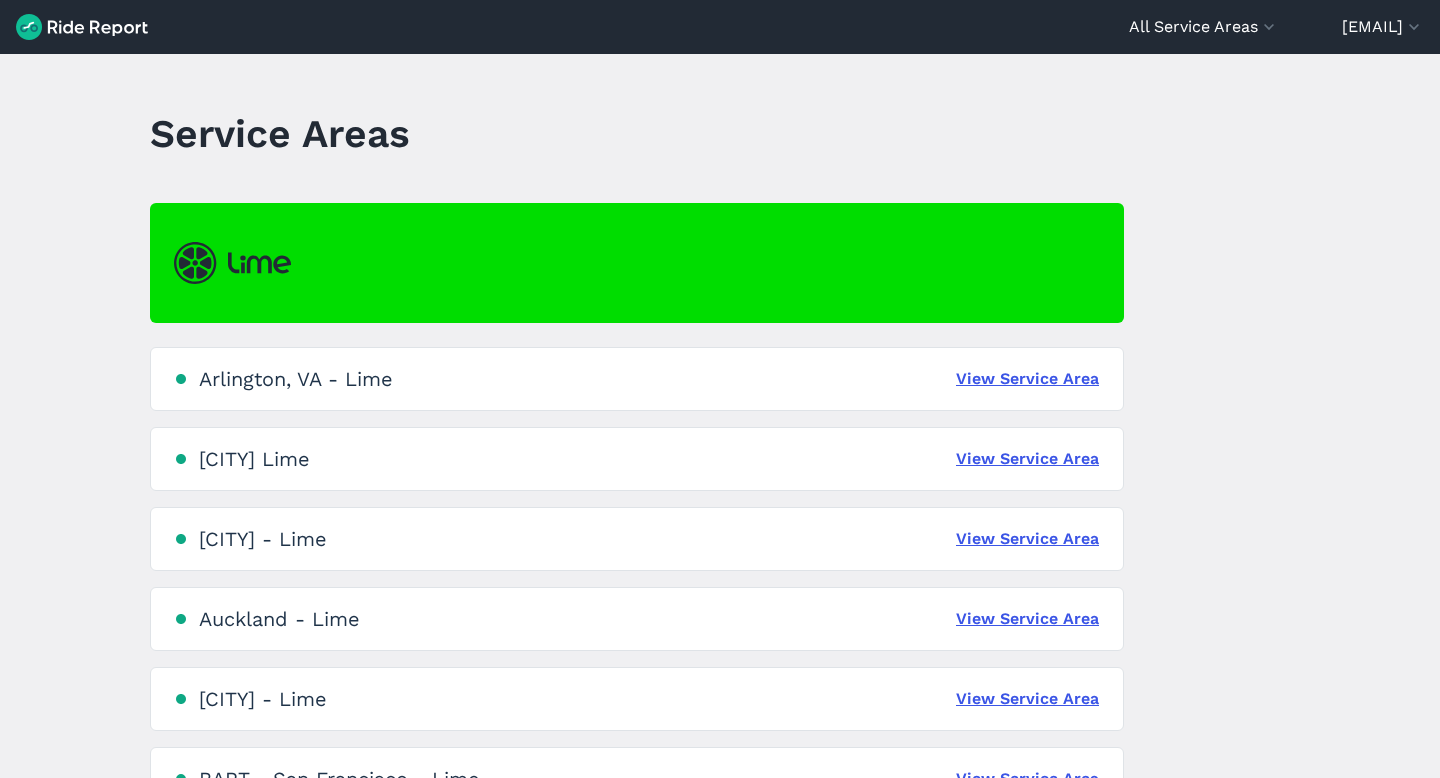 scroll, scrollTop: 0, scrollLeft: 0, axis: both 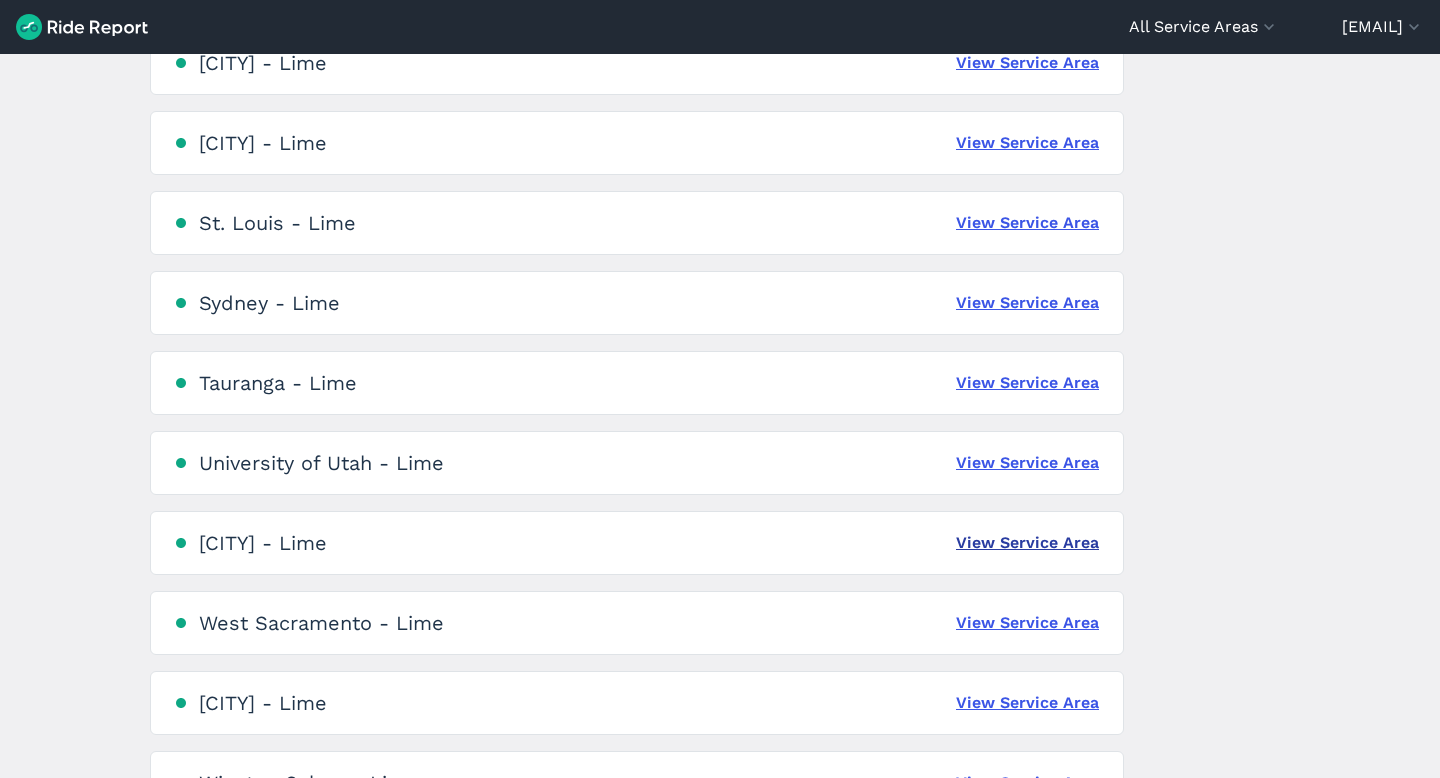 click on "View Service Area" at bounding box center (1027, 543) 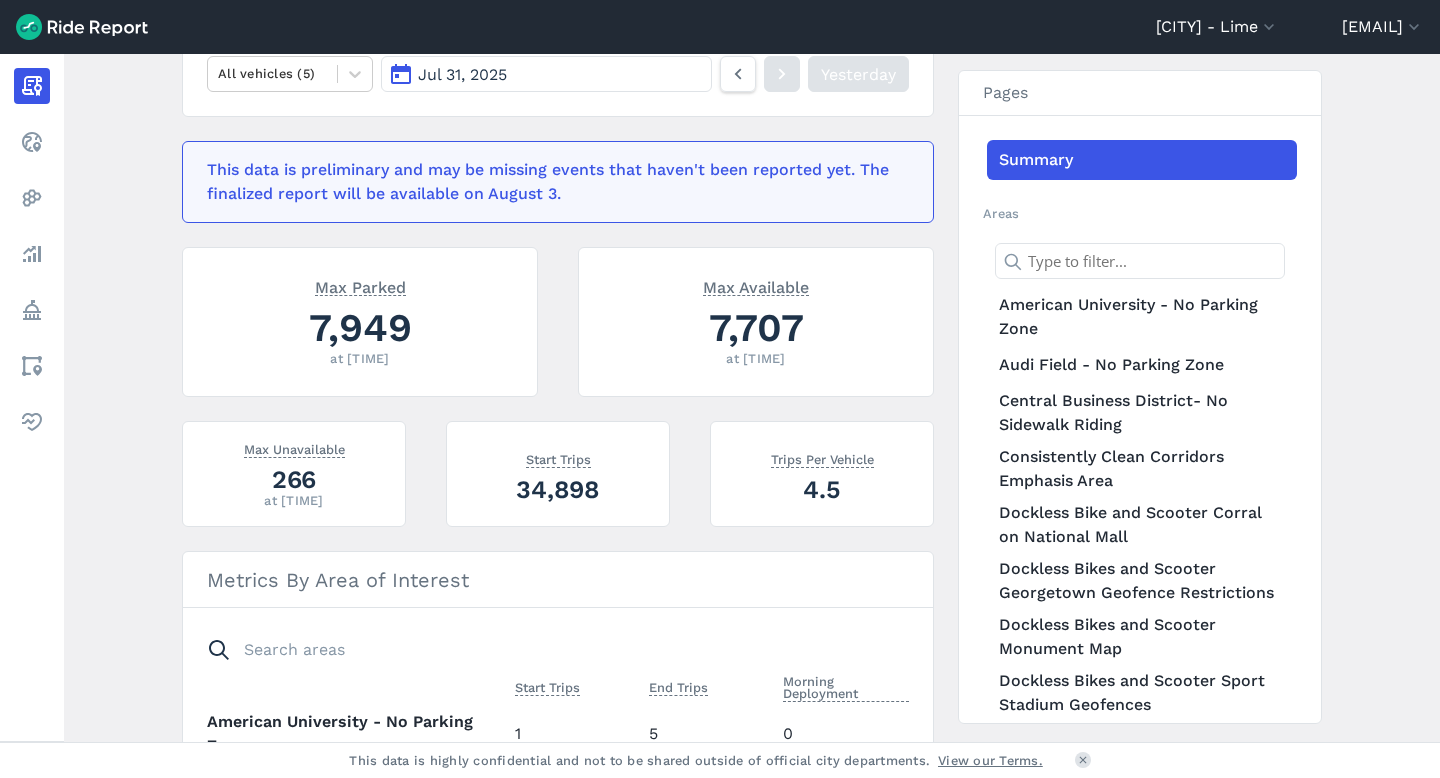 scroll, scrollTop: 363, scrollLeft: 0, axis: vertical 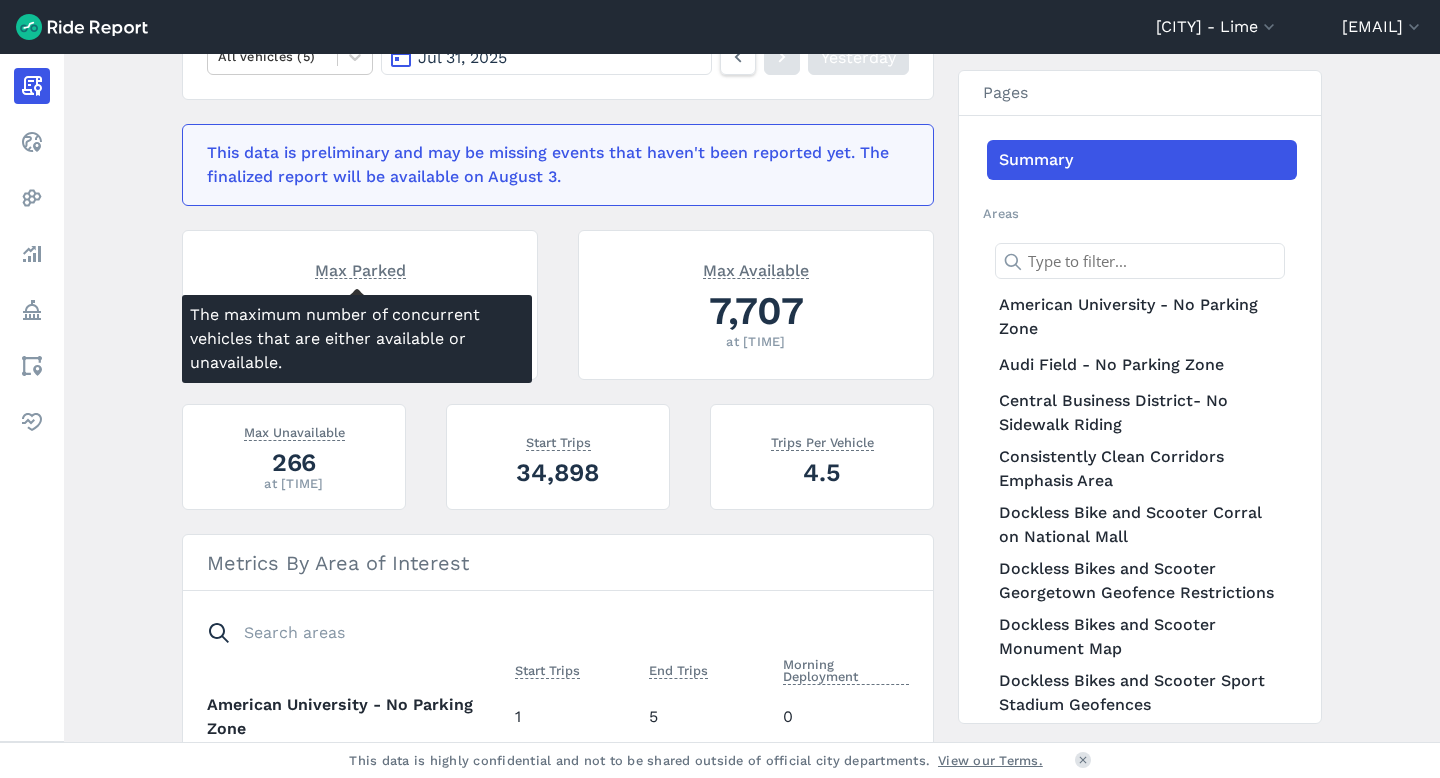 click on "Max Parked" at bounding box center [360, 269] 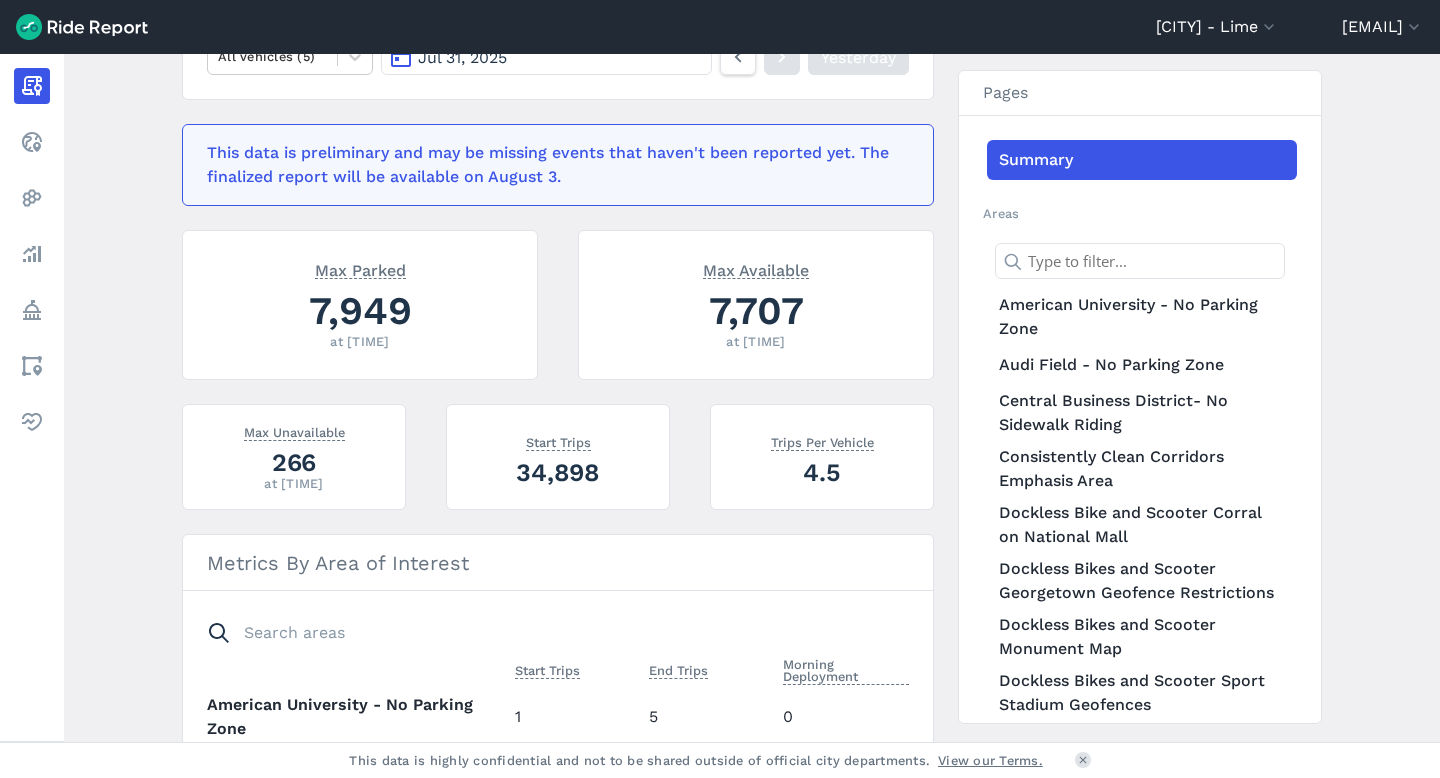 click on "7,949" at bounding box center (360, 310) 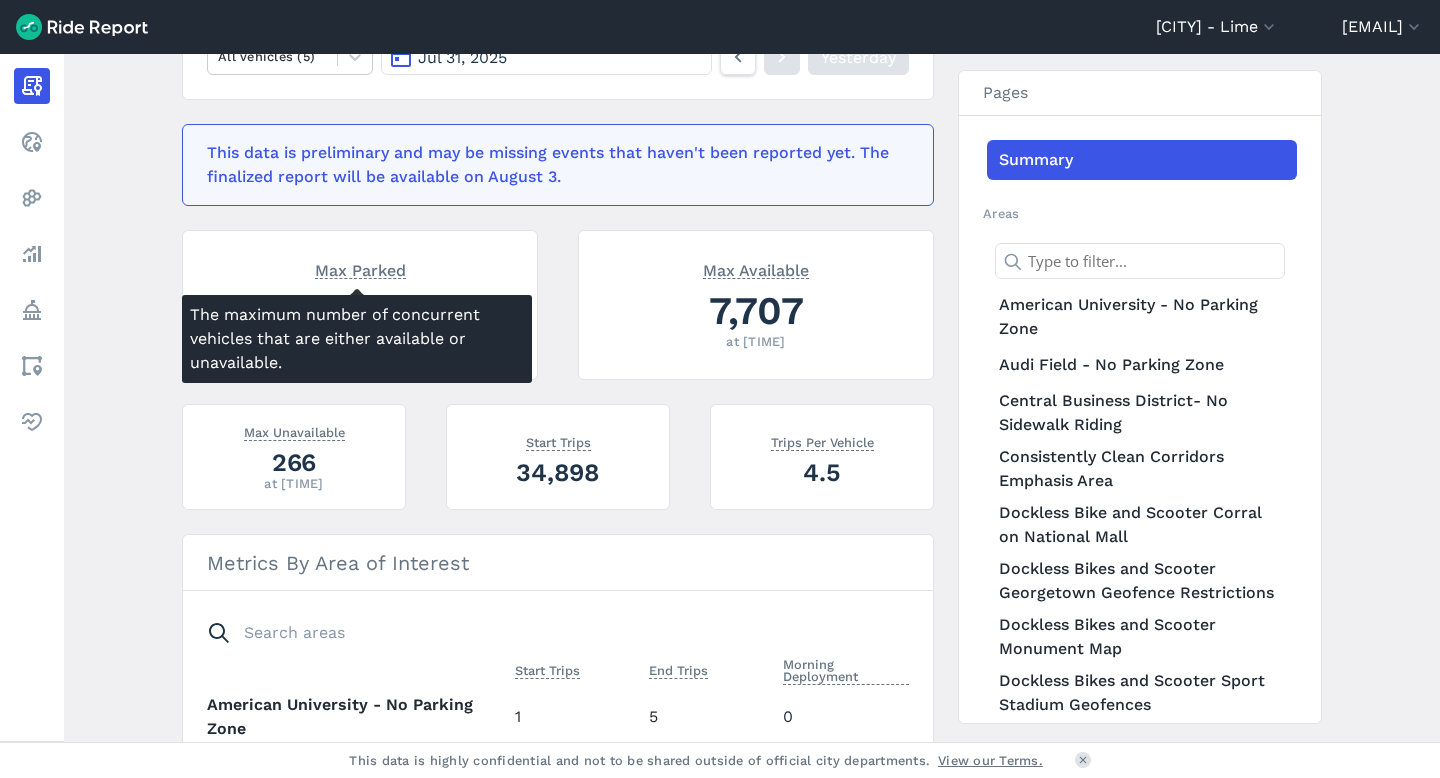 click on "Max Parked" at bounding box center (360, 269) 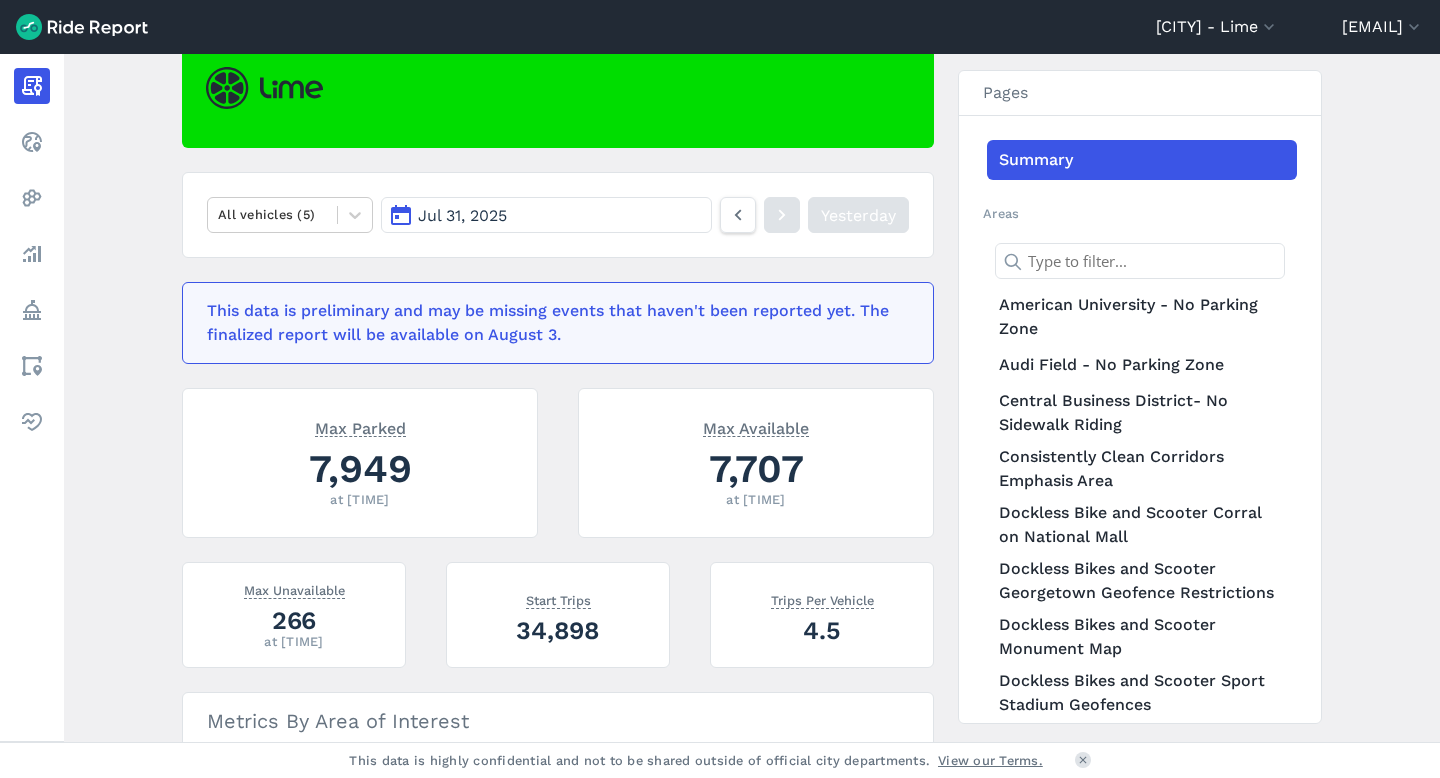 scroll, scrollTop: 198, scrollLeft: 0, axis: vertical 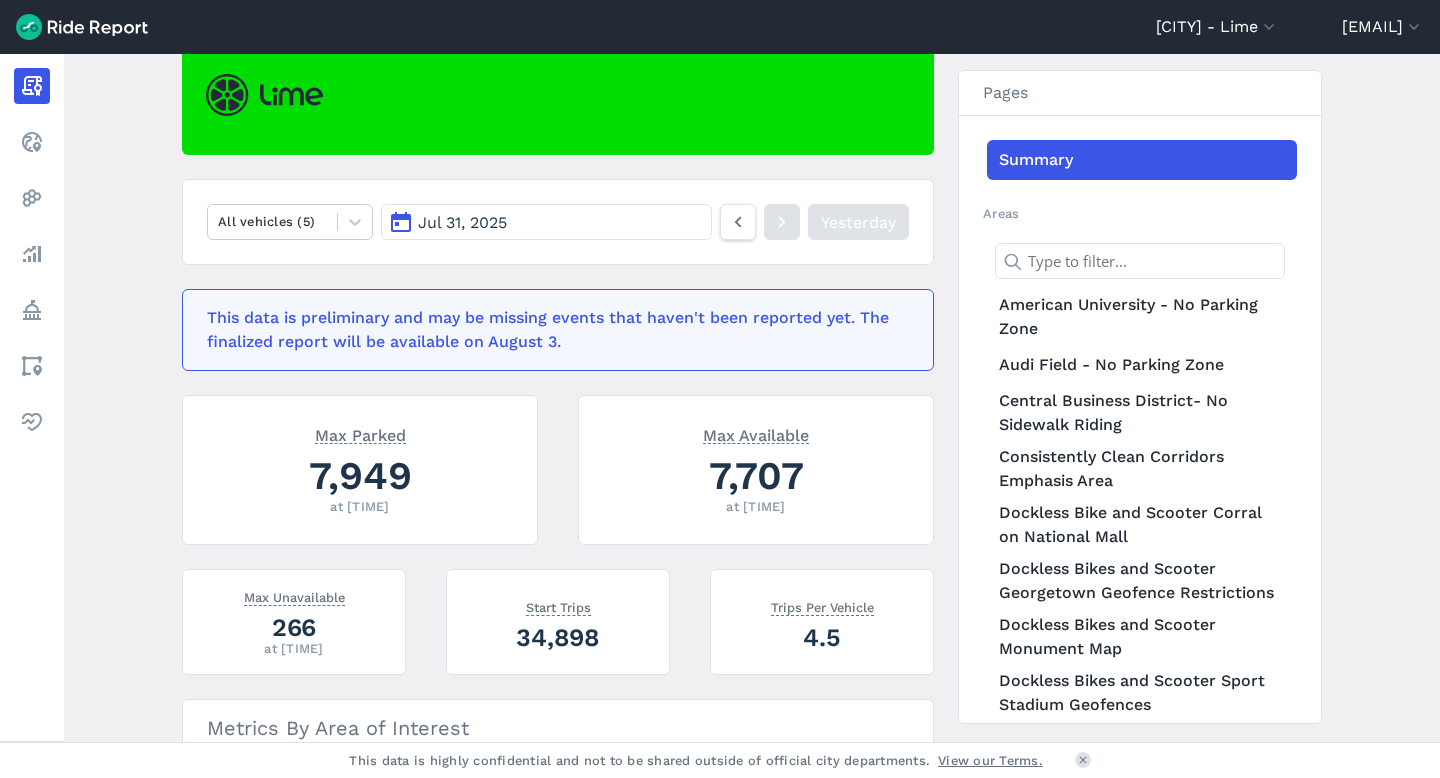 click on "Jul 31, 2025" at bounding box center (546, 222) 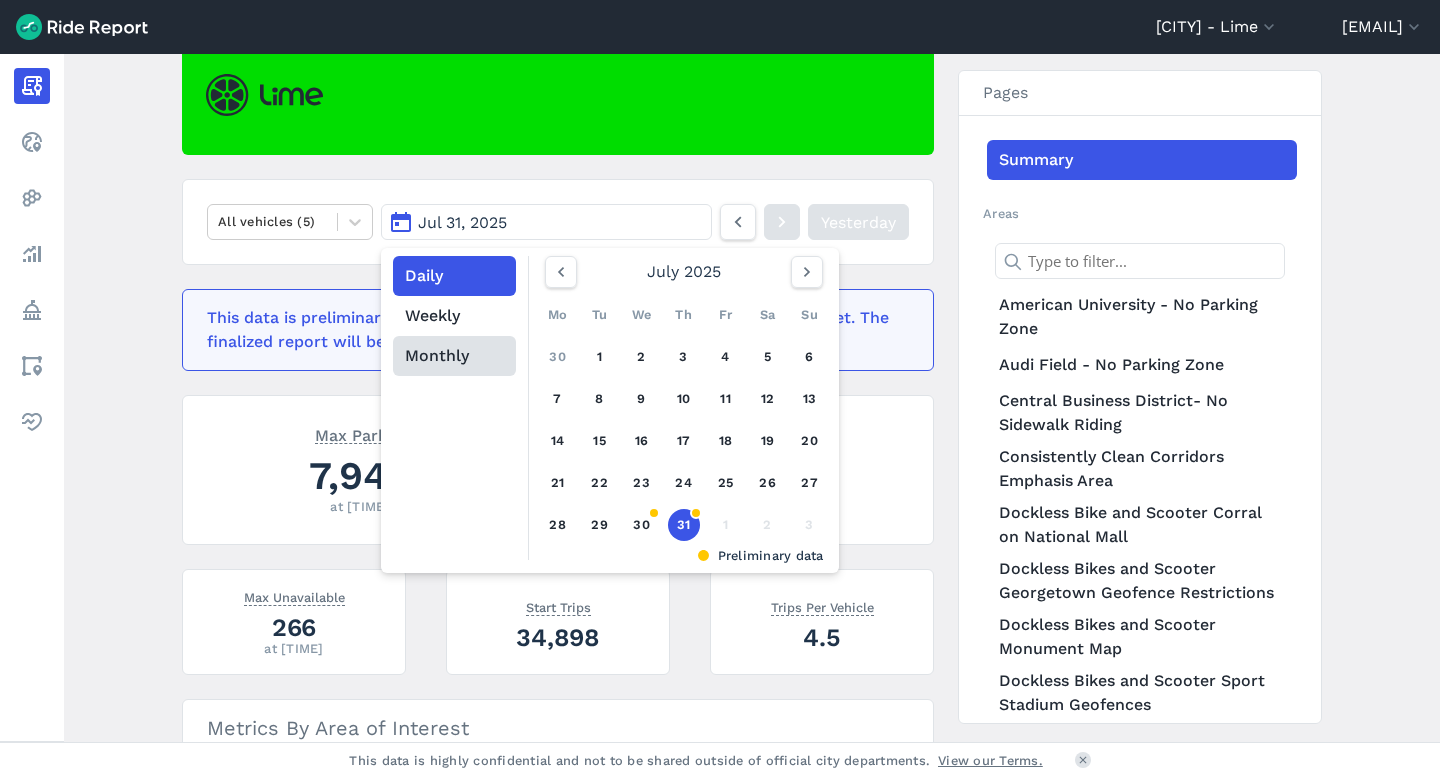 click on "Monthly" at bounding box center (454, 356) 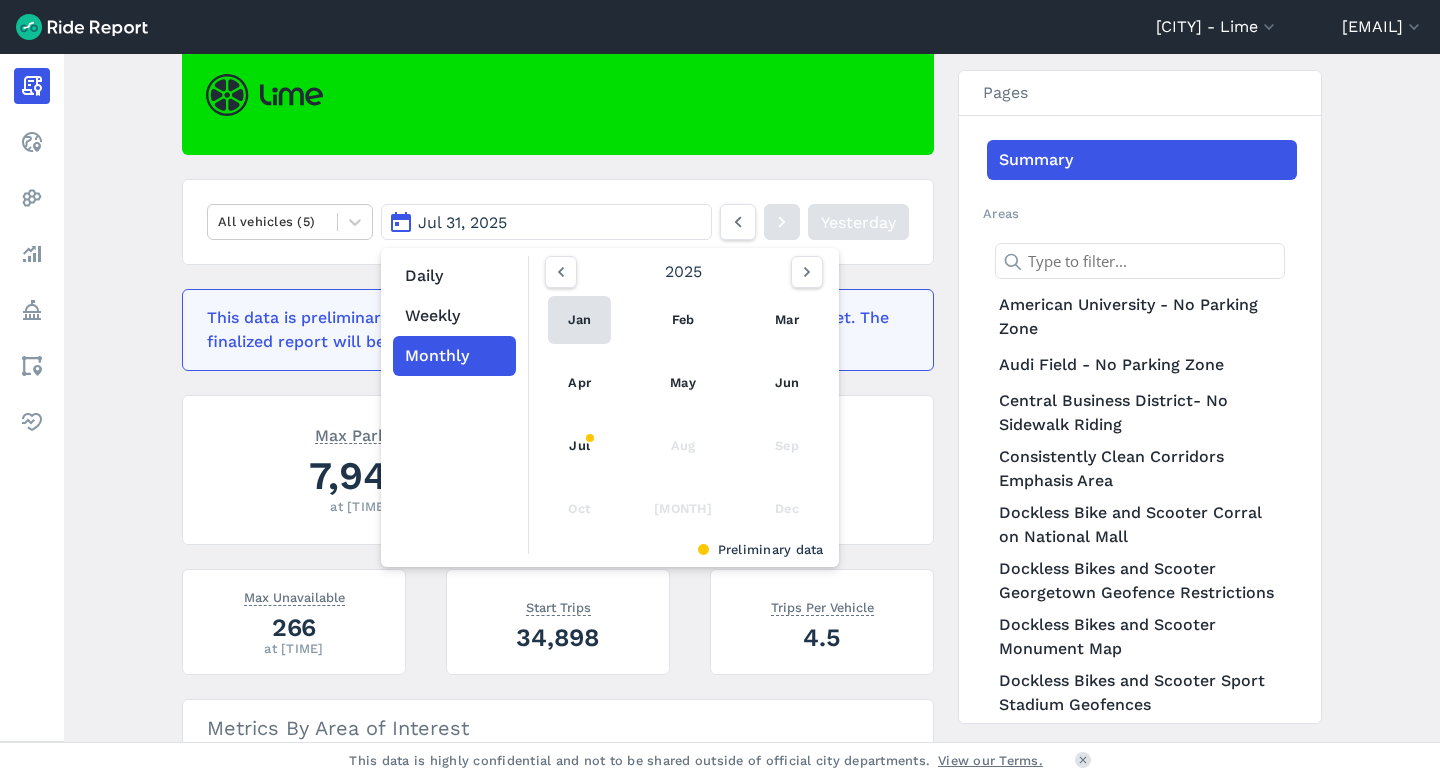 click on "Jan" at bounding box center [579, 320] 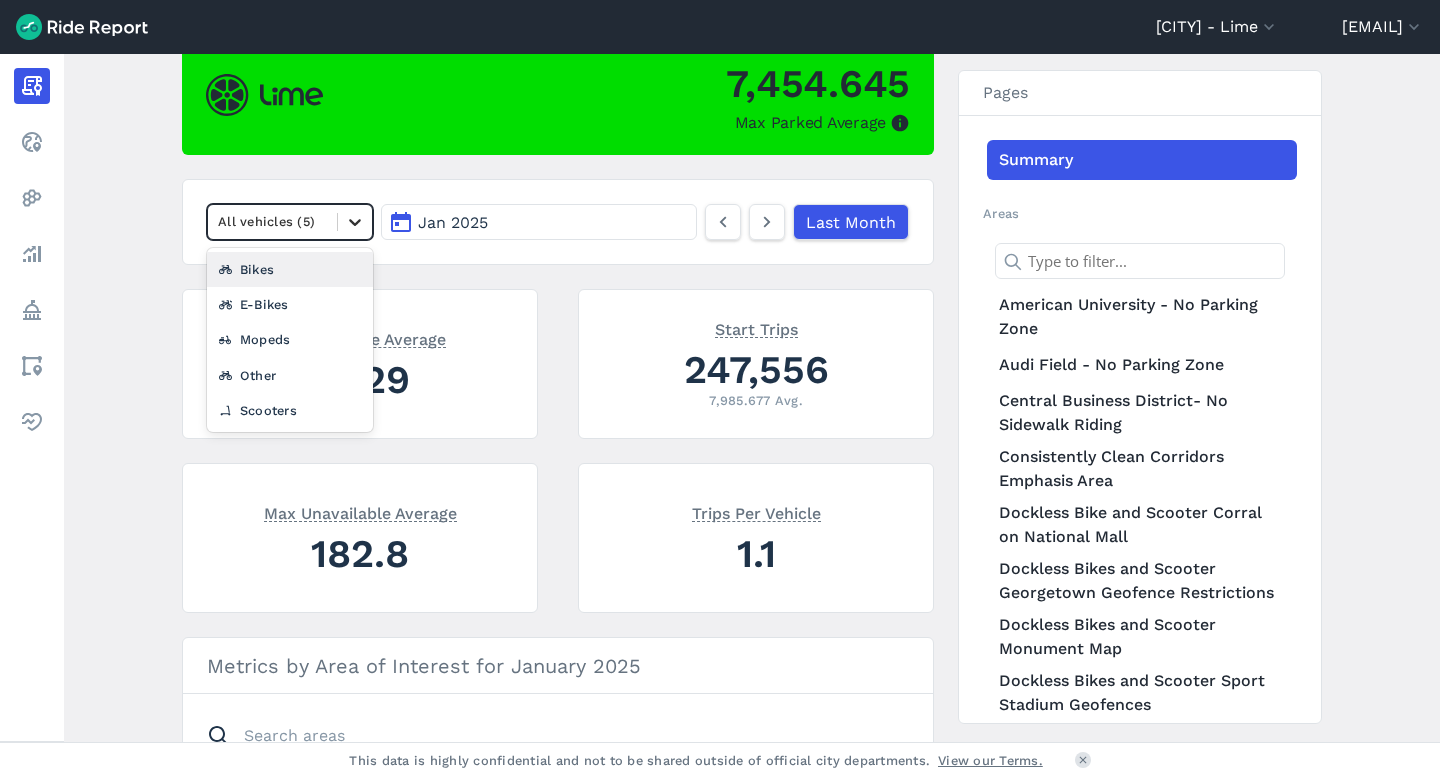 click at bounding box center (355, 222) 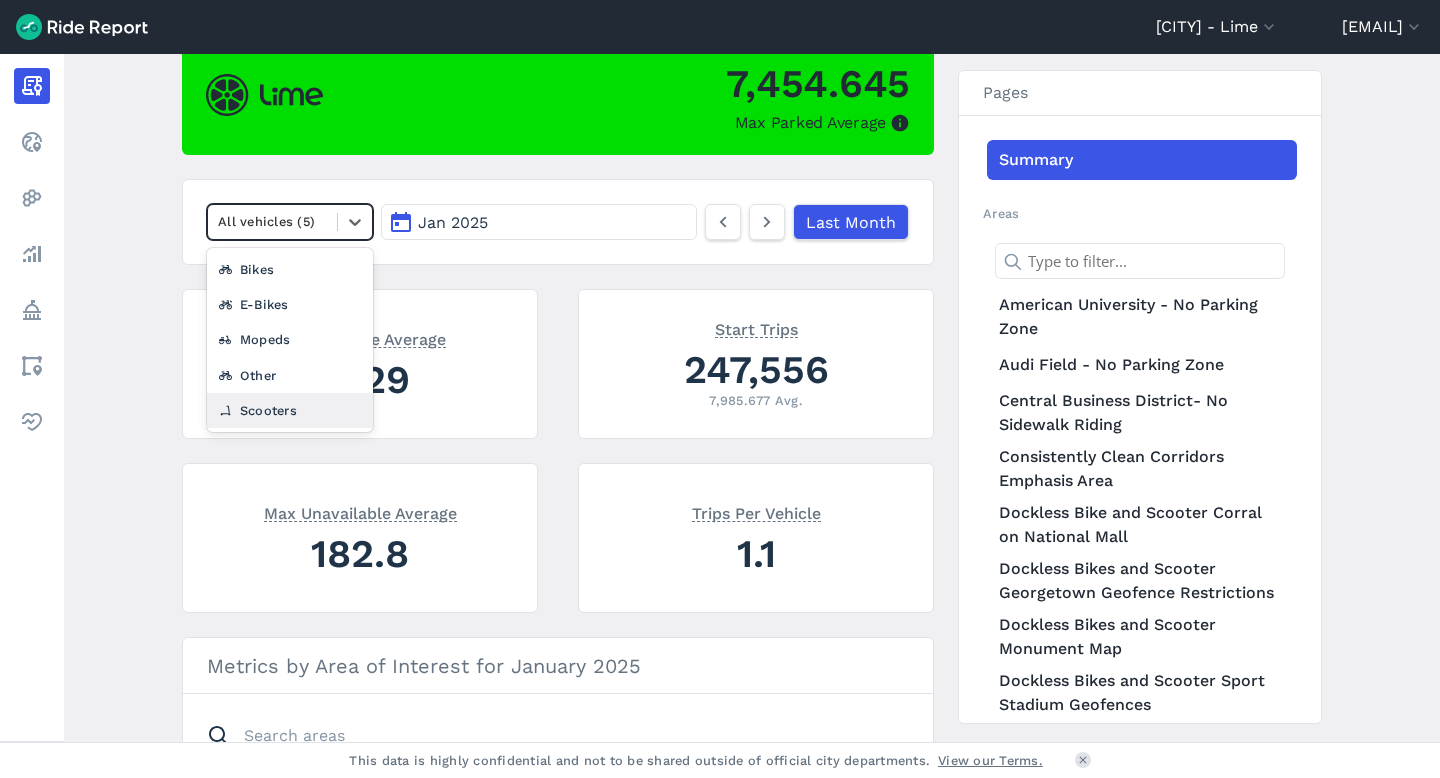 click on "Scooters" at bounding box center [290, 410] 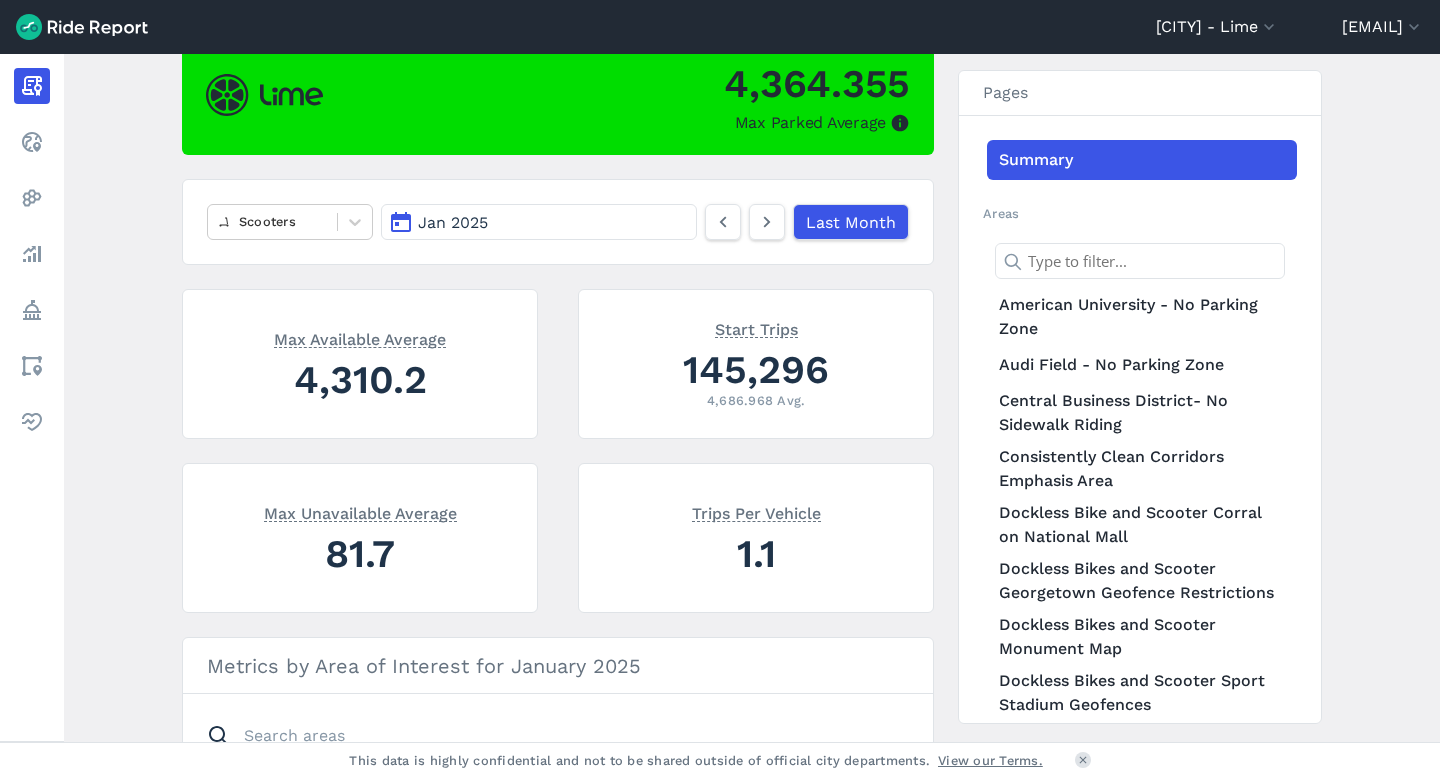 click on "Jan 2025" at bounding box center (539, 222) 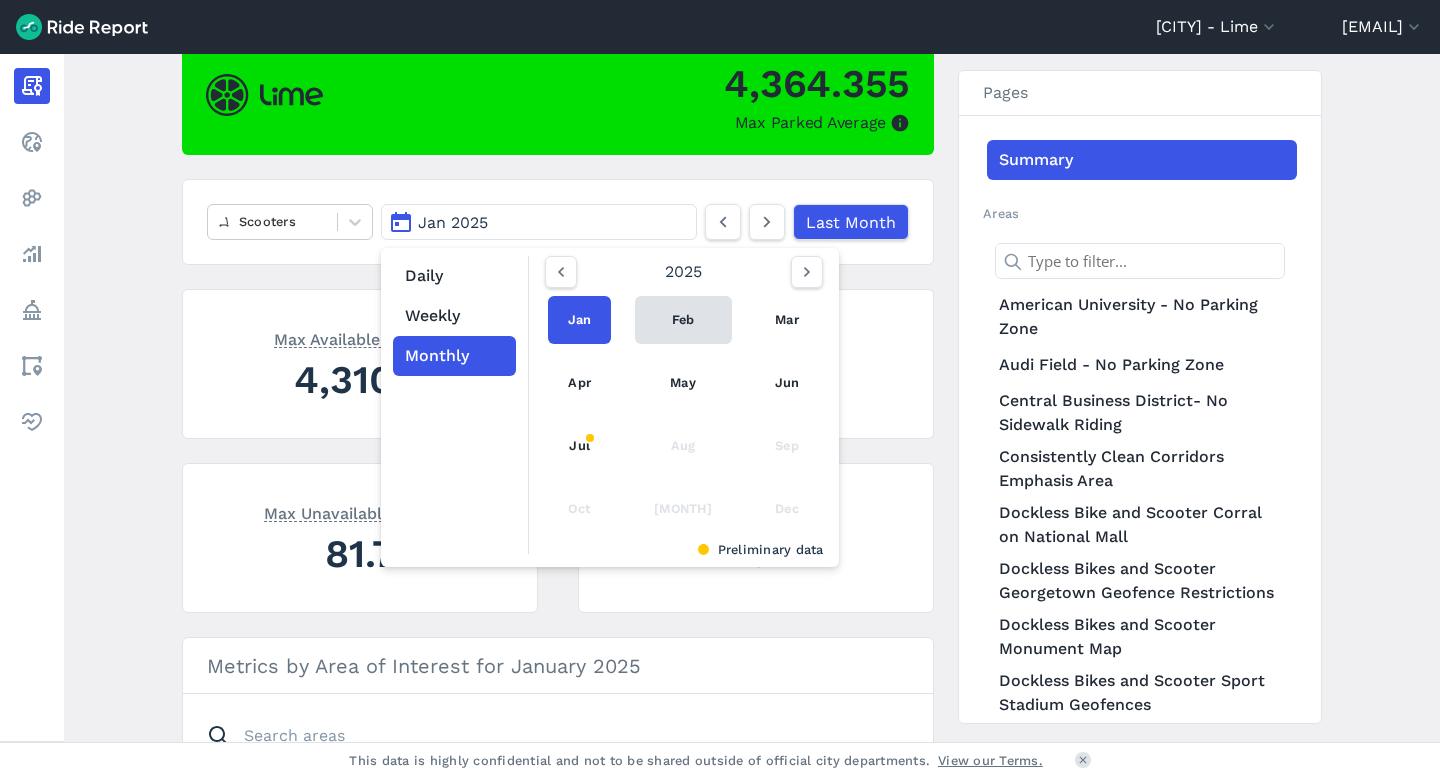 click on "Feb" at bounding box center [683, 320] 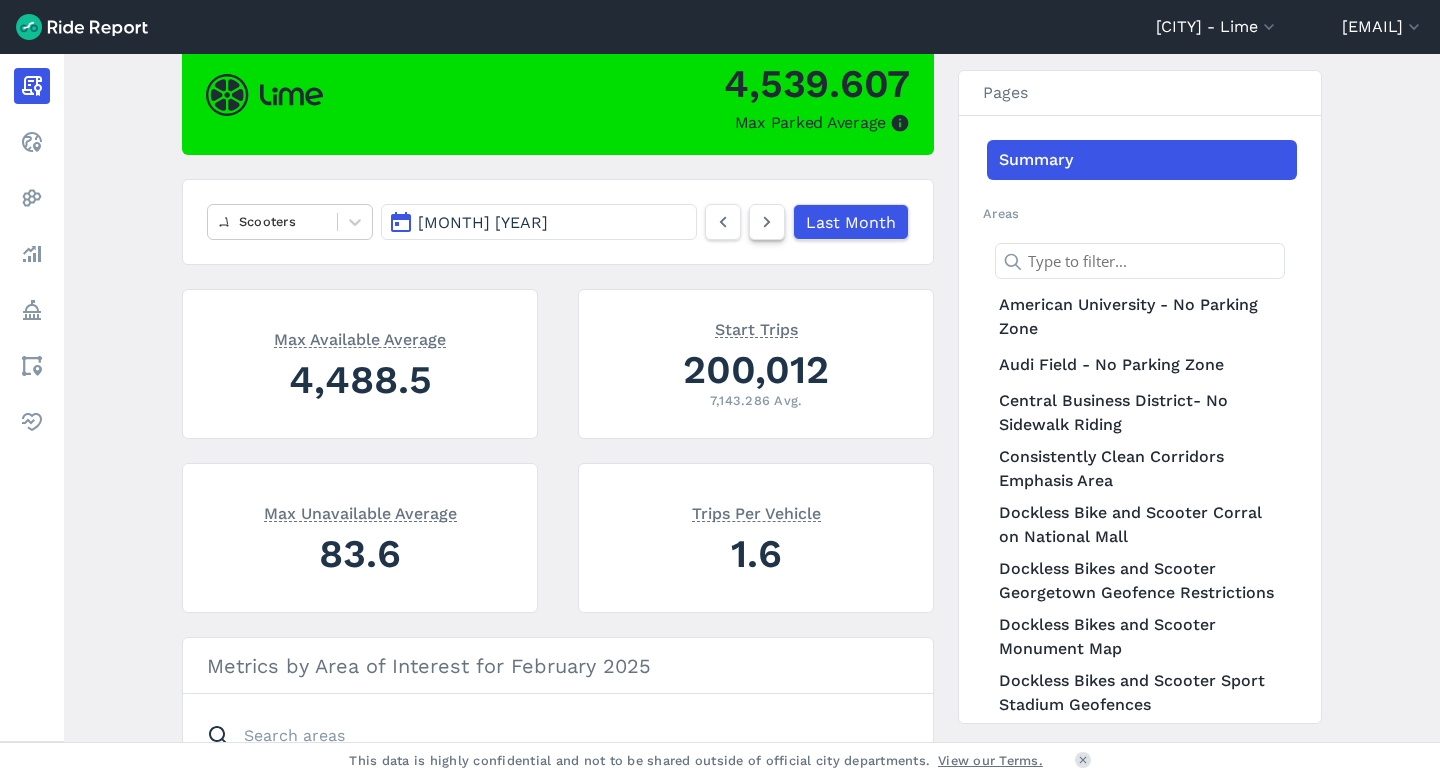 click 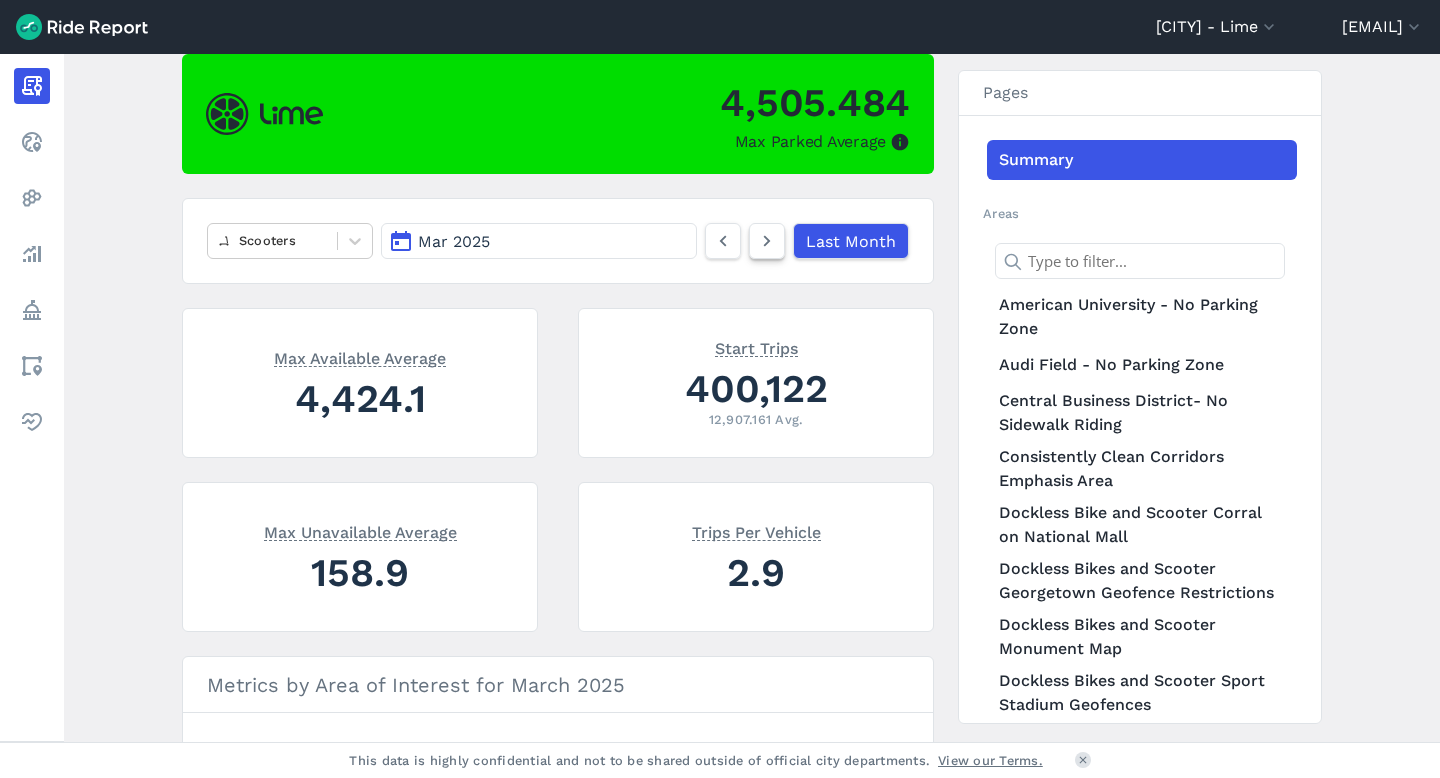scroll, scrollTop: 168, scrollLeft: 0, axis: vertical 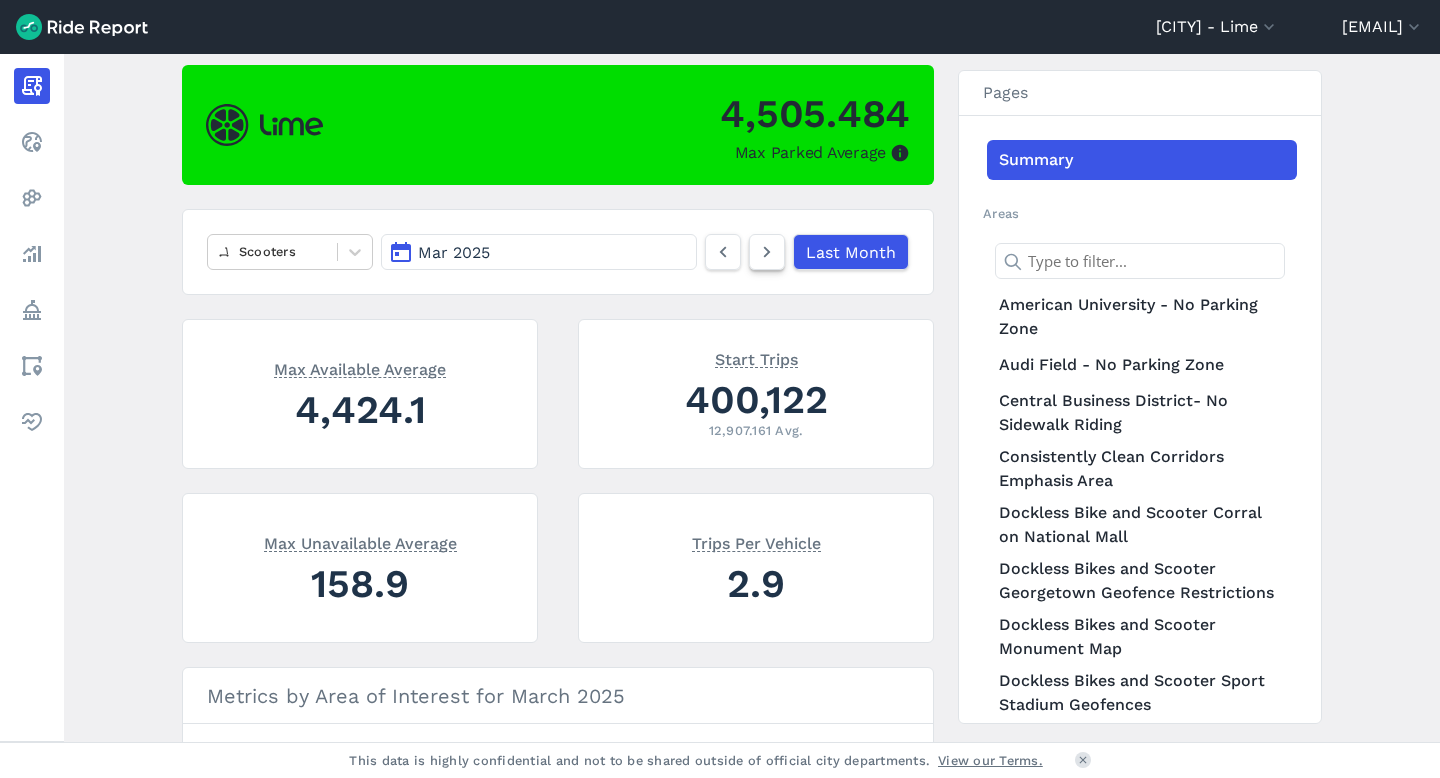 click 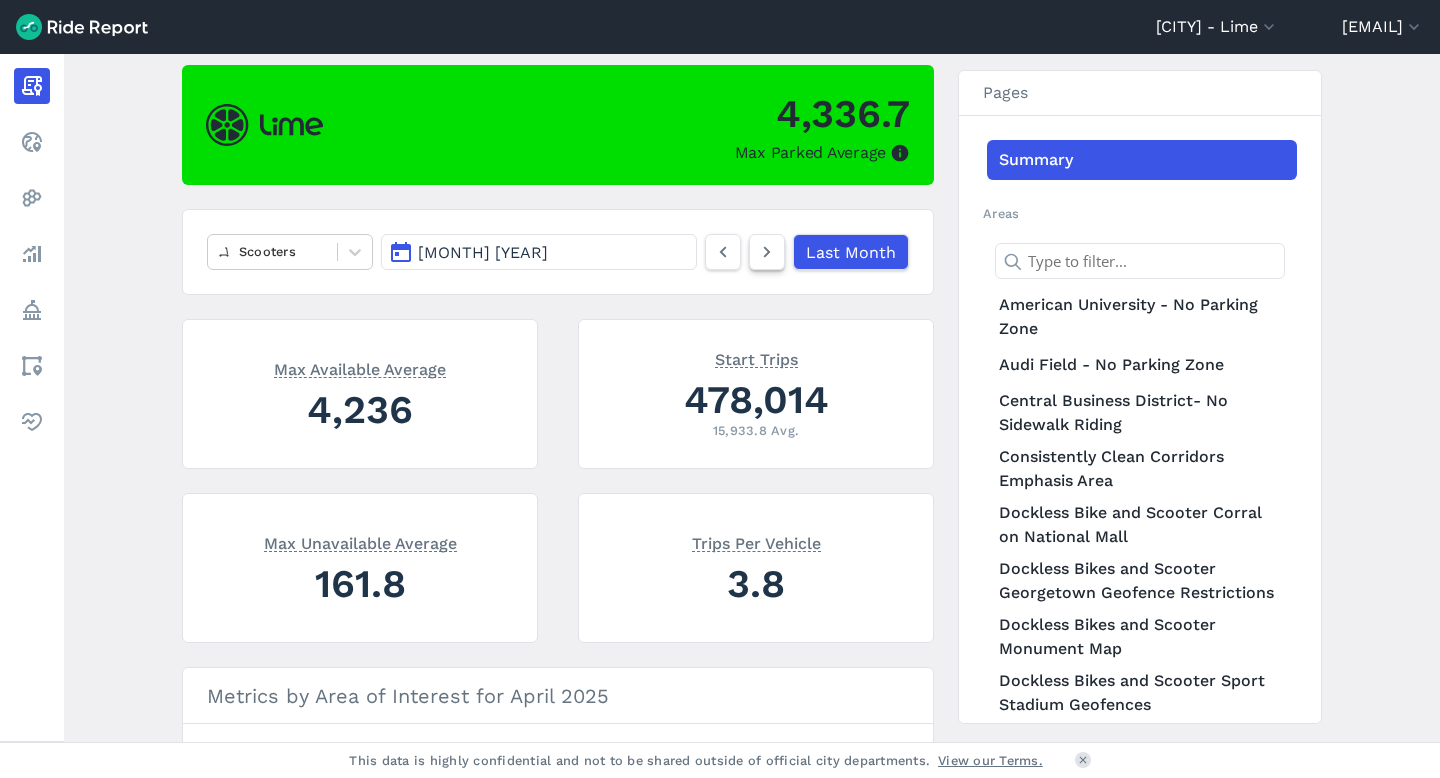 click 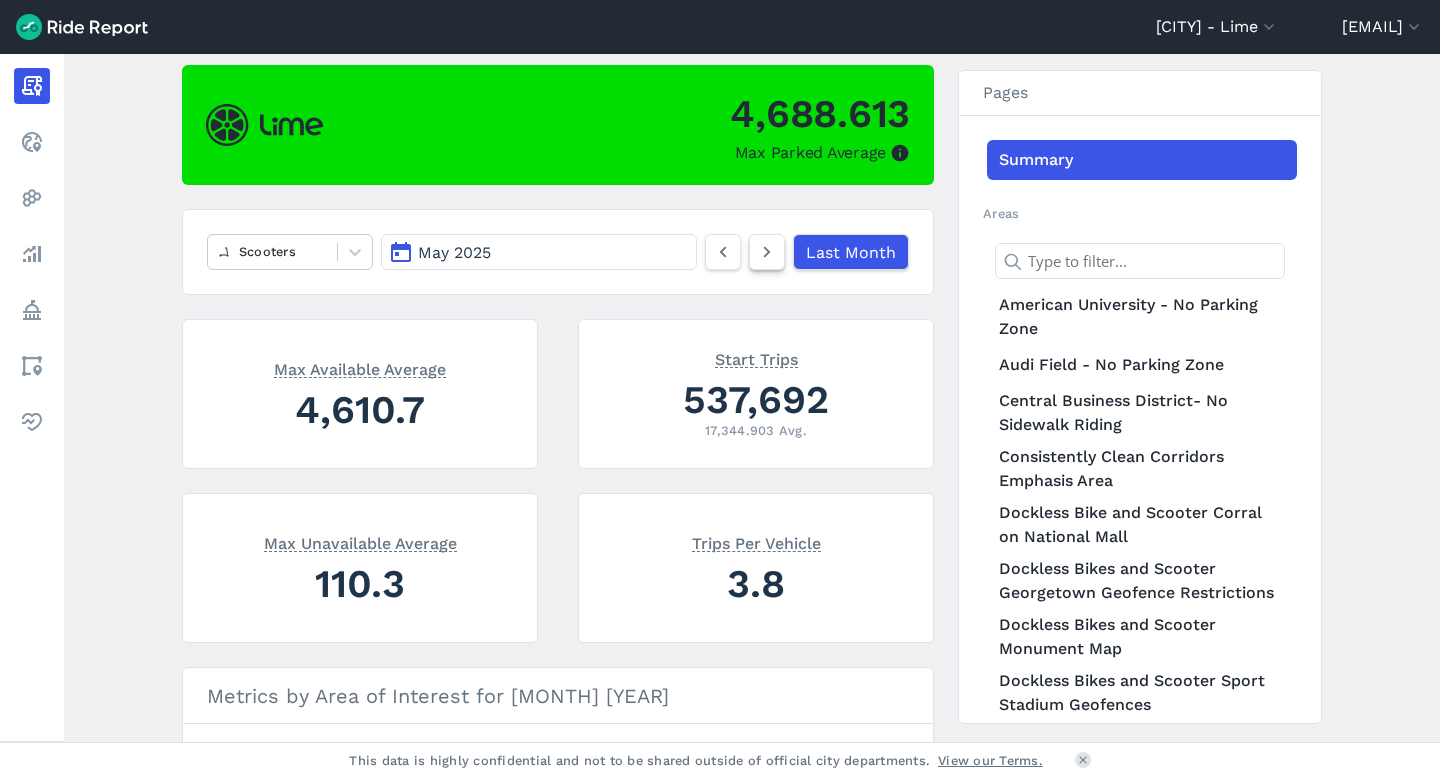 click 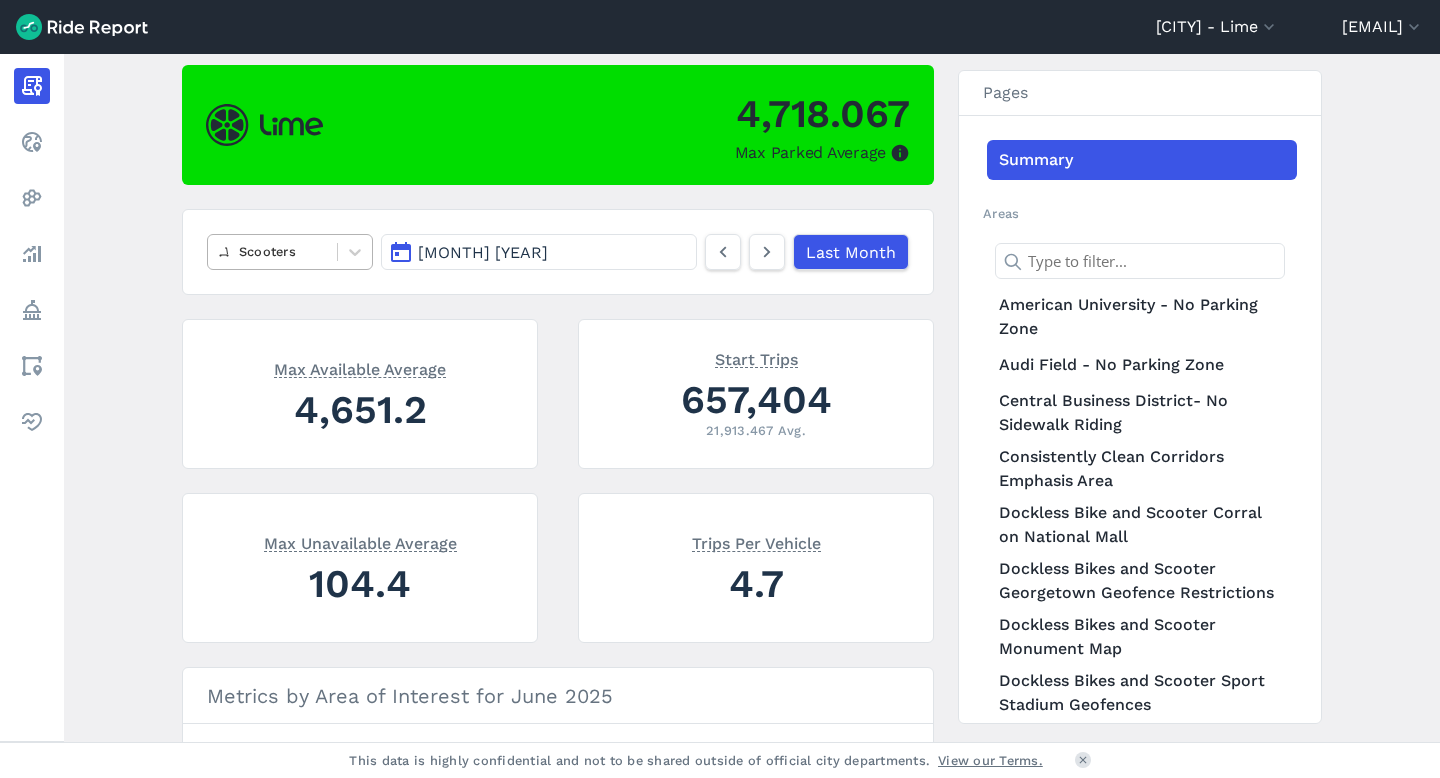 click on "Scooters" at bounding box center [272, 251] 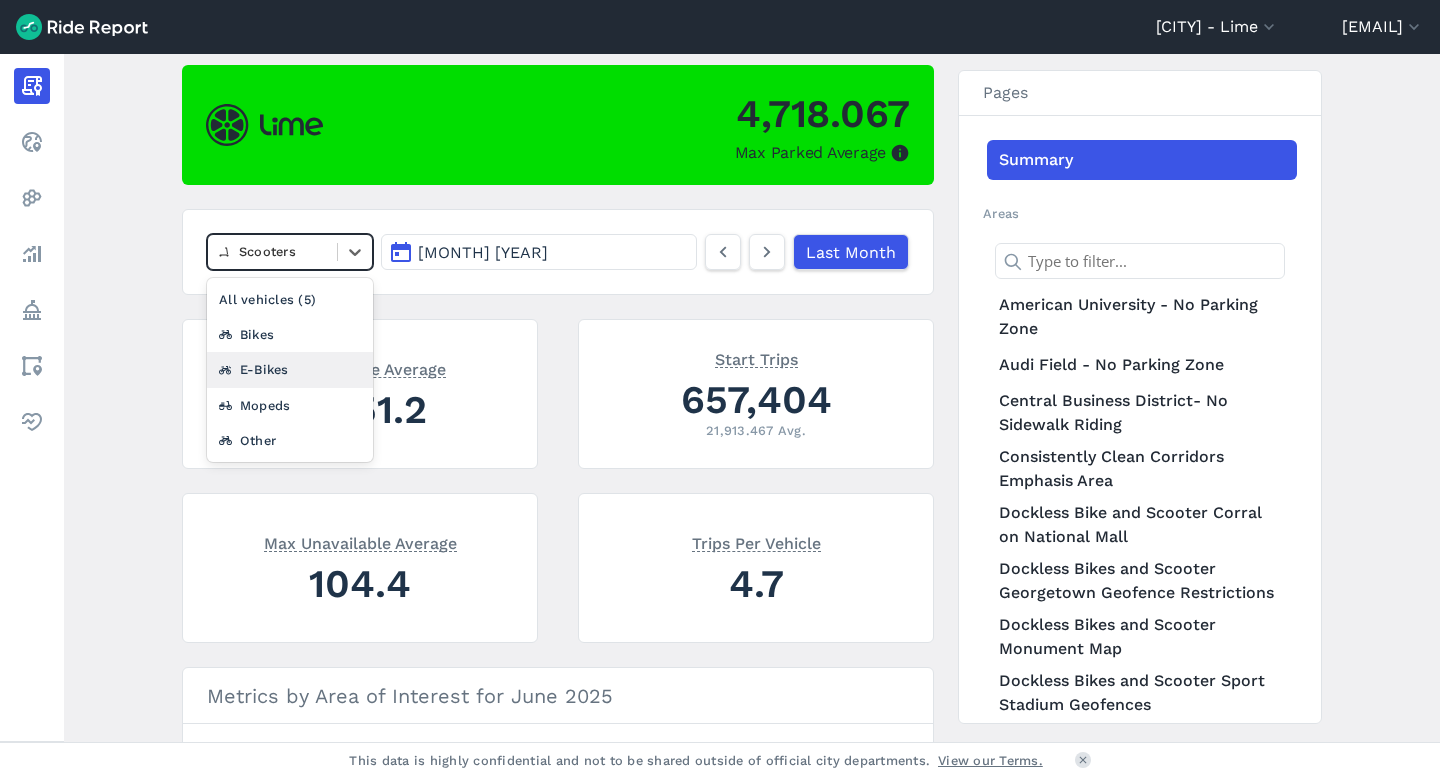 click on "E-Bikes" at bounding box center [290, 369] 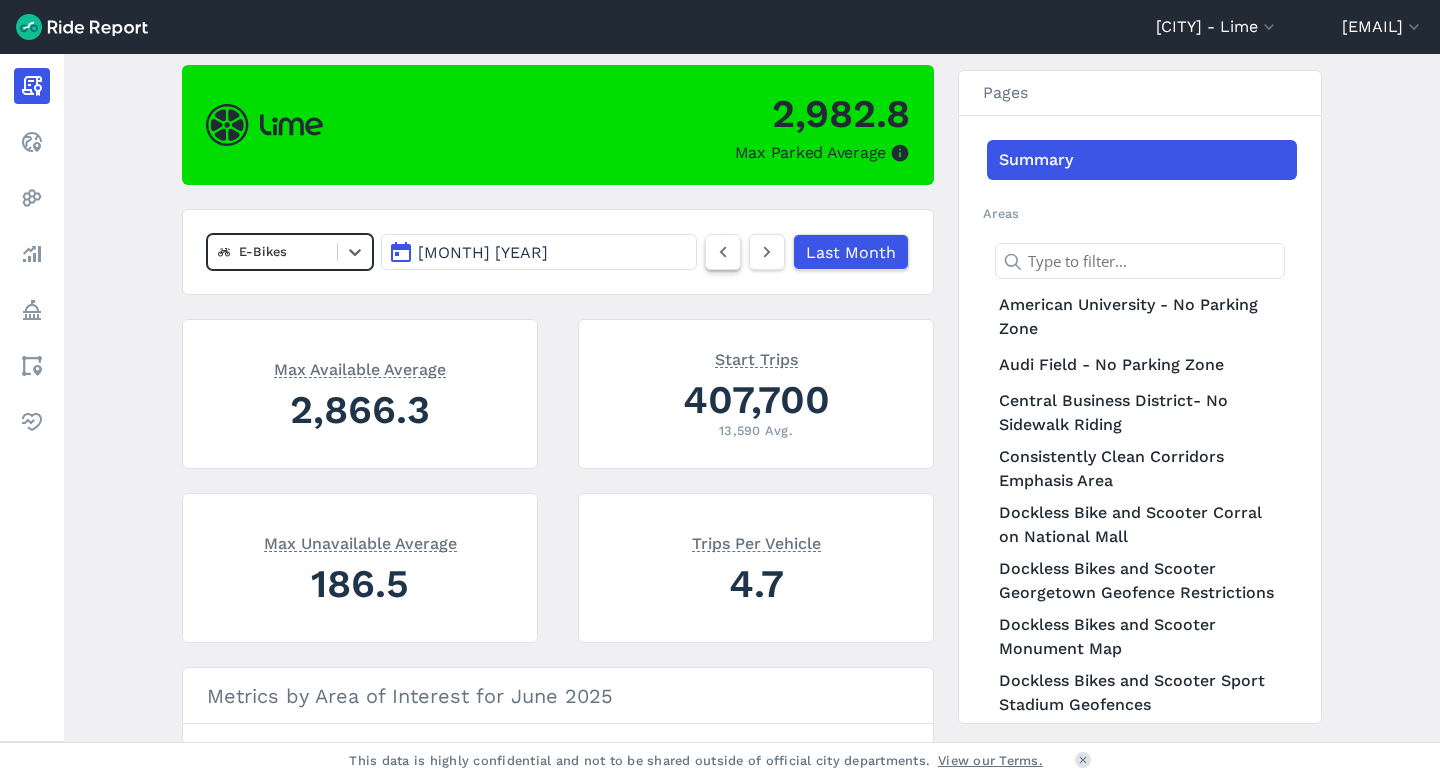 click at bounding box center [723, 252] 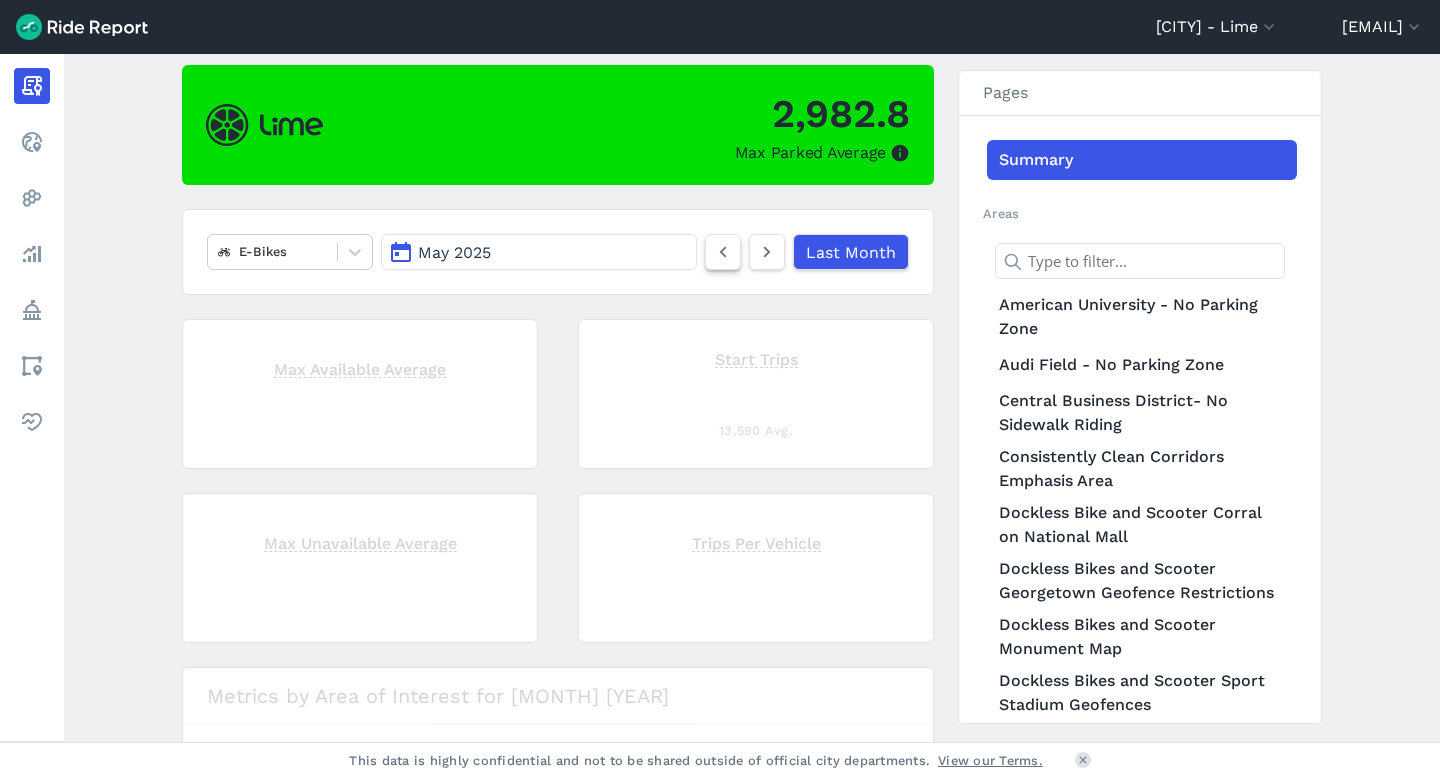 click at bounding box center (723, 252) 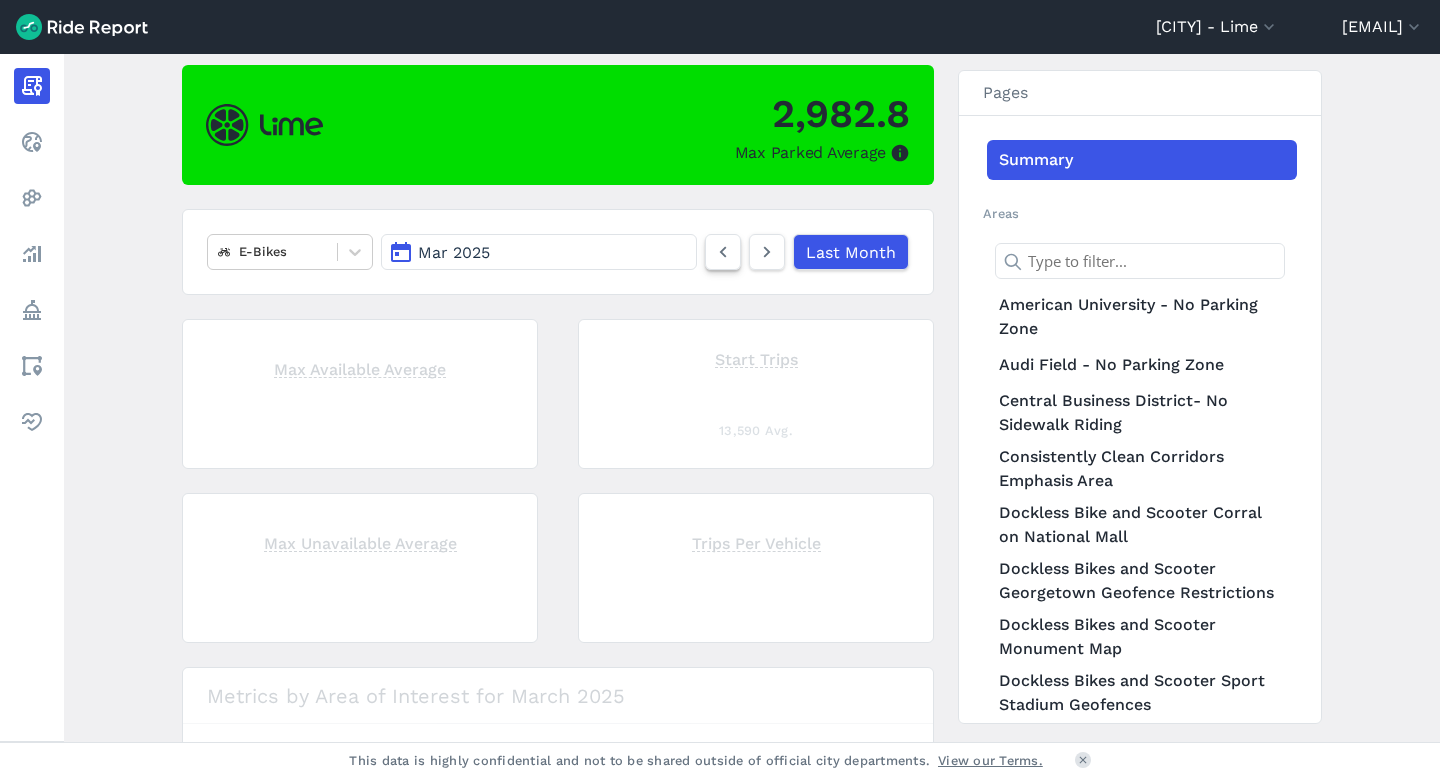 click at bounding box center (723, 252) 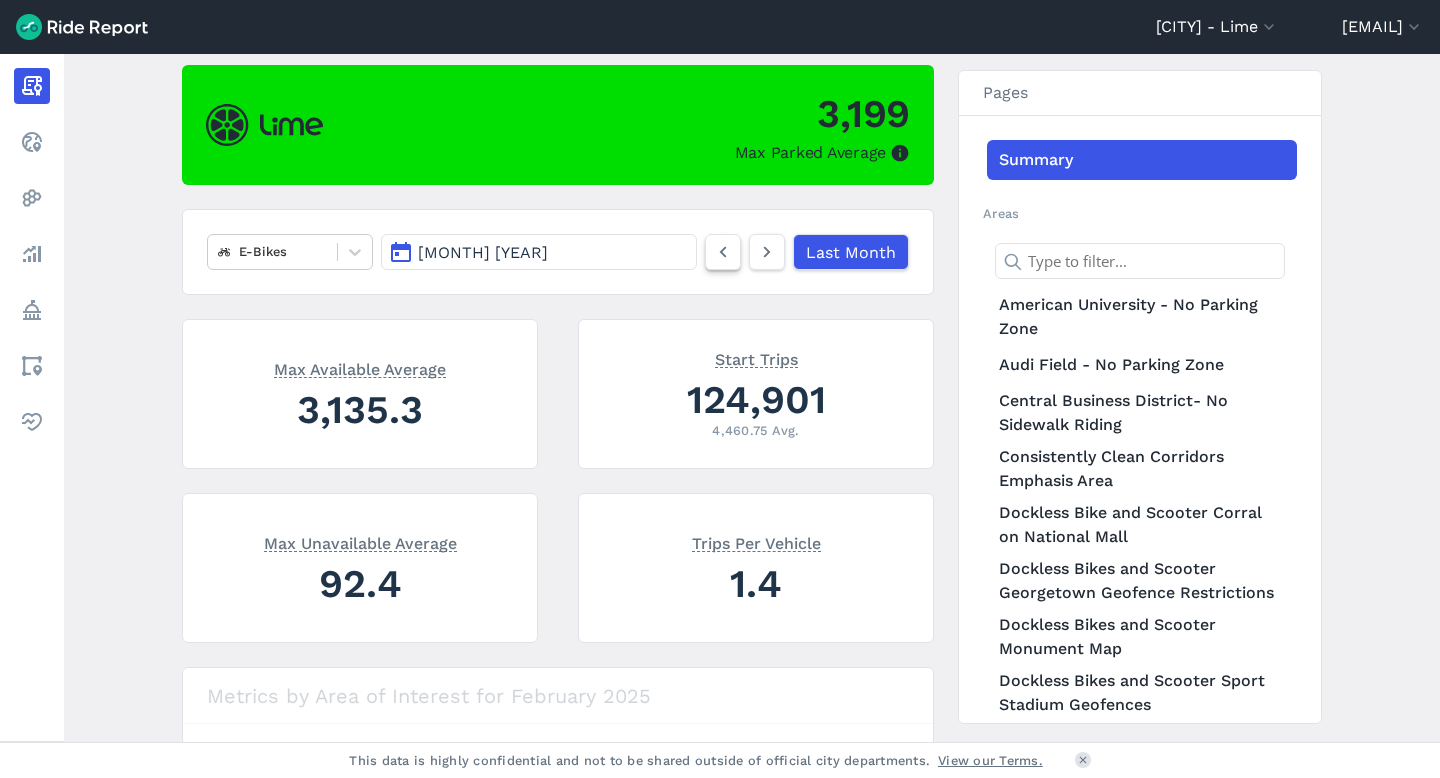 click at bounding box center [723, 252] 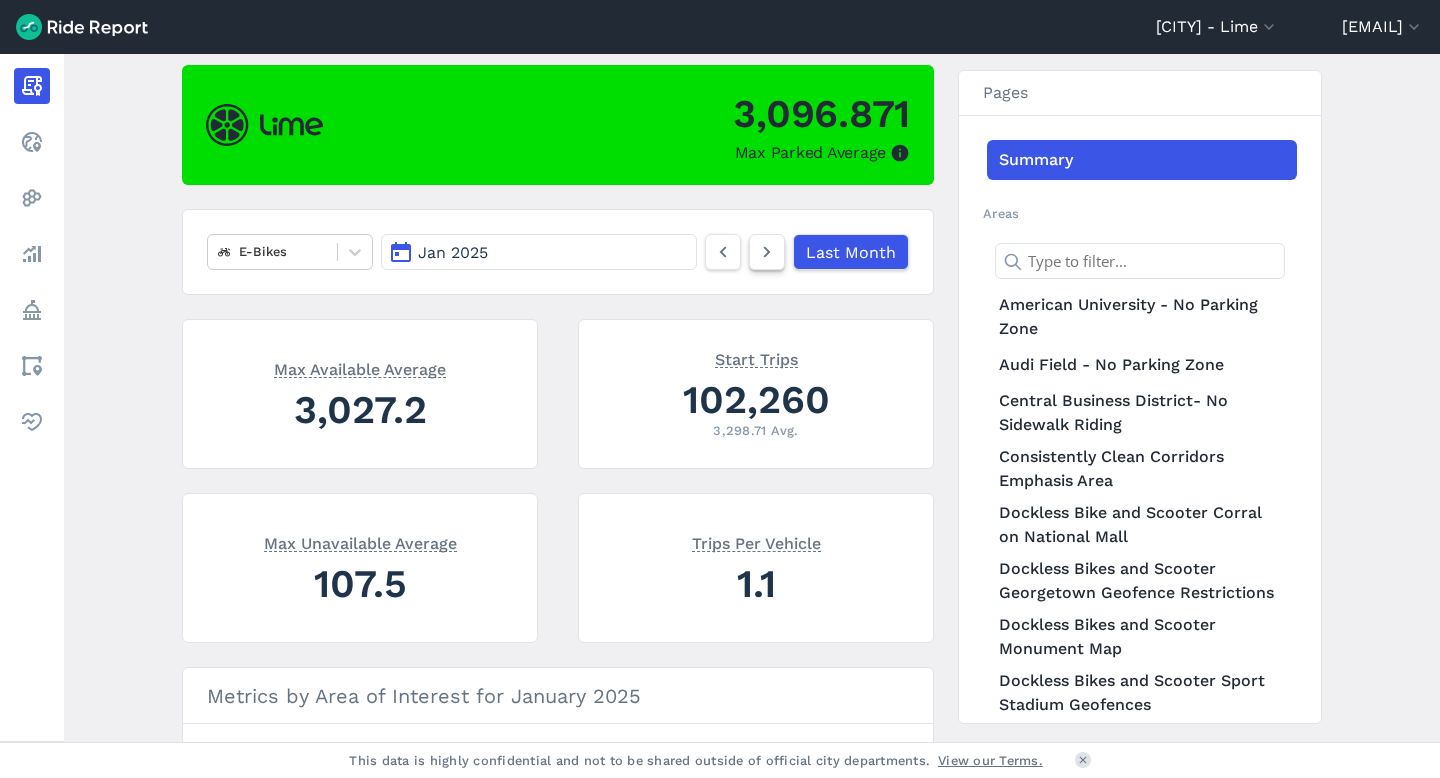 click 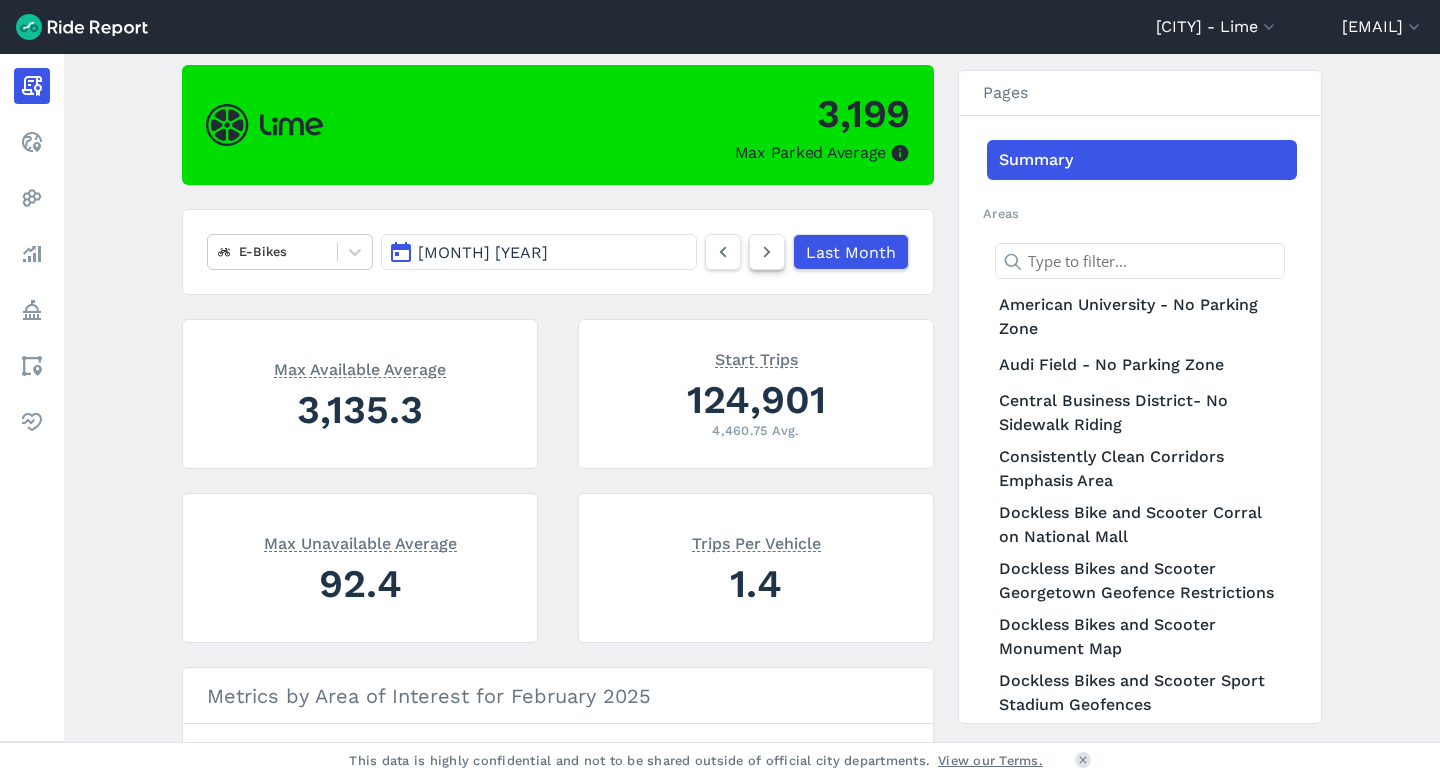 click 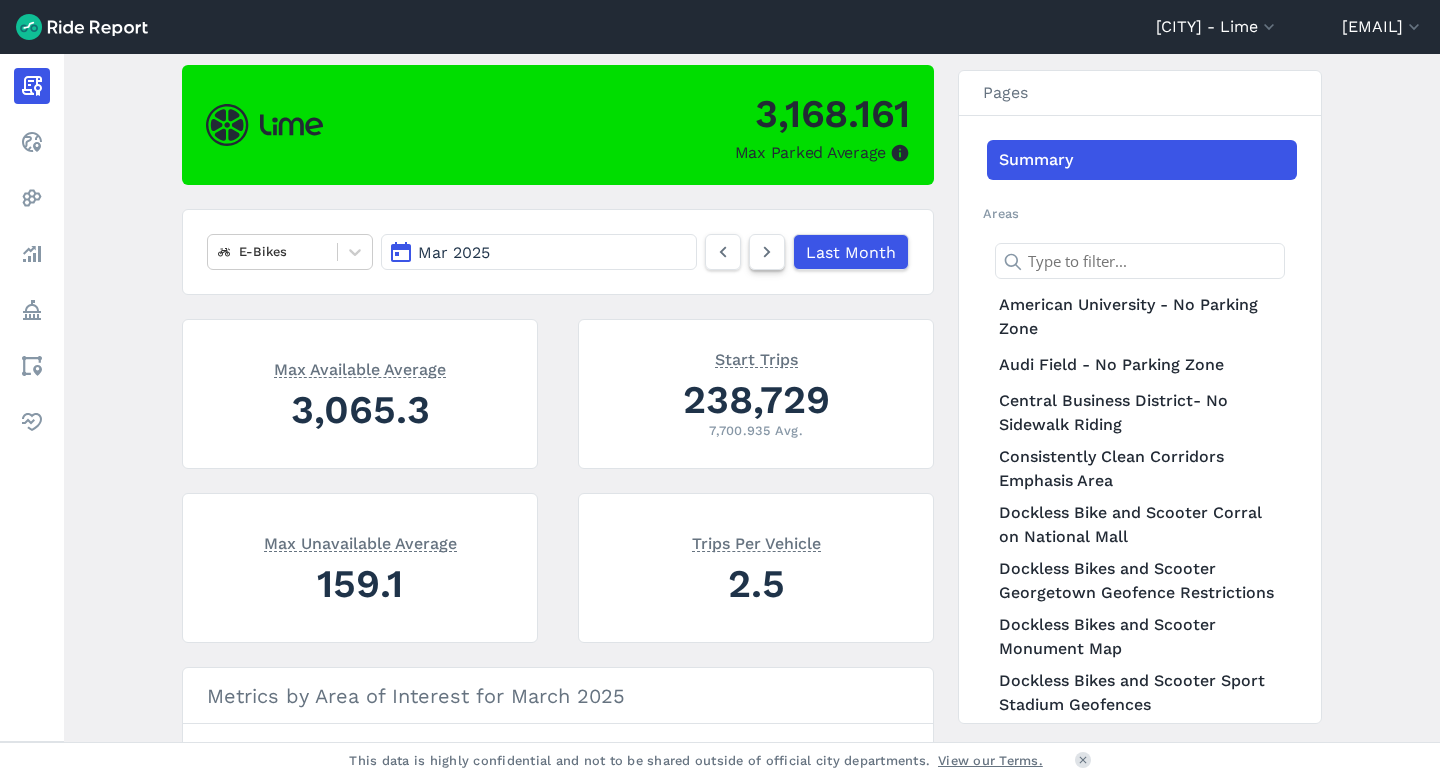 click 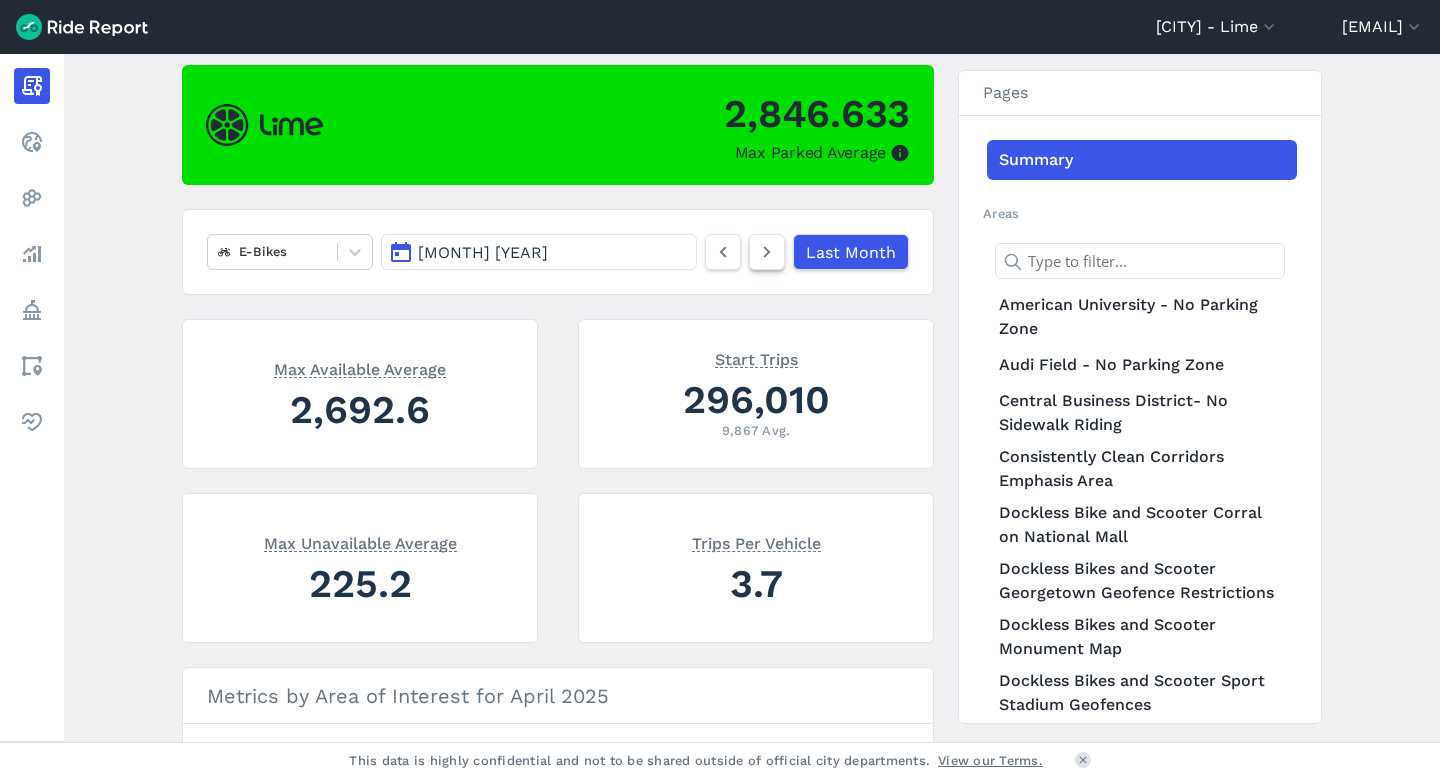 click 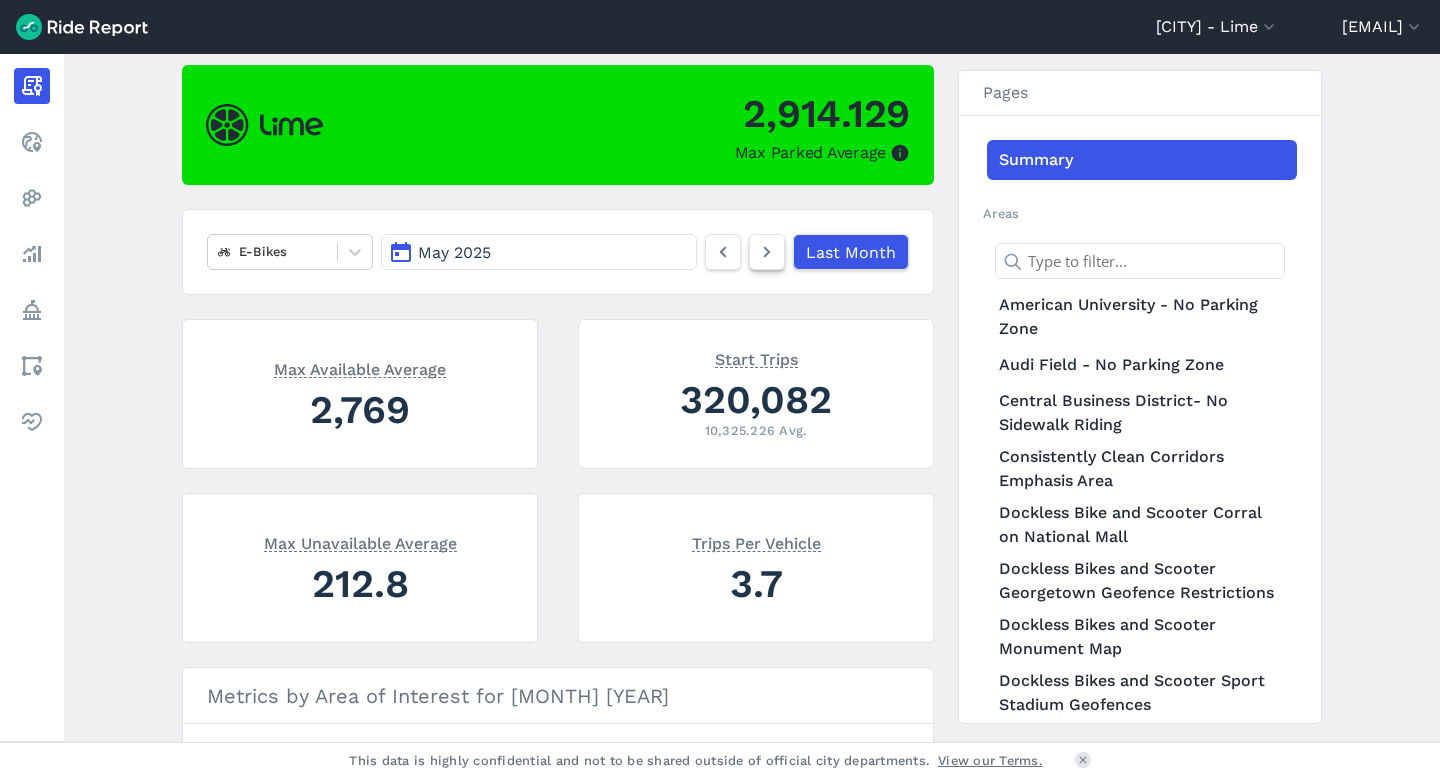 click 